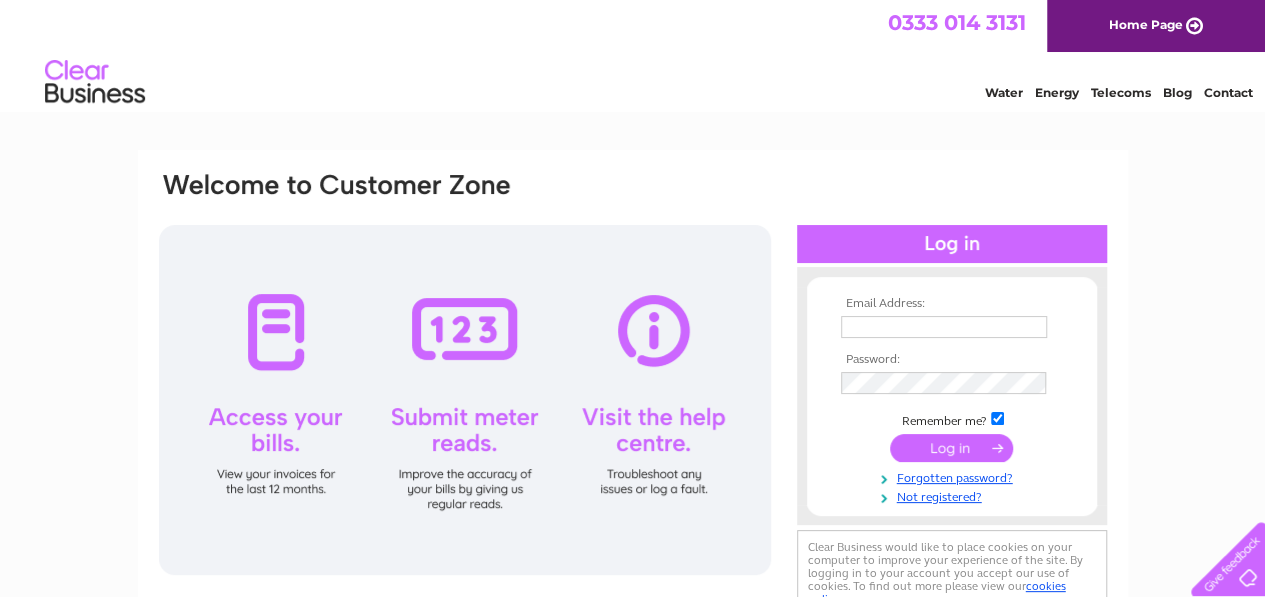scroll, scrollTop: 0, scrollLeft: 0, axis: both 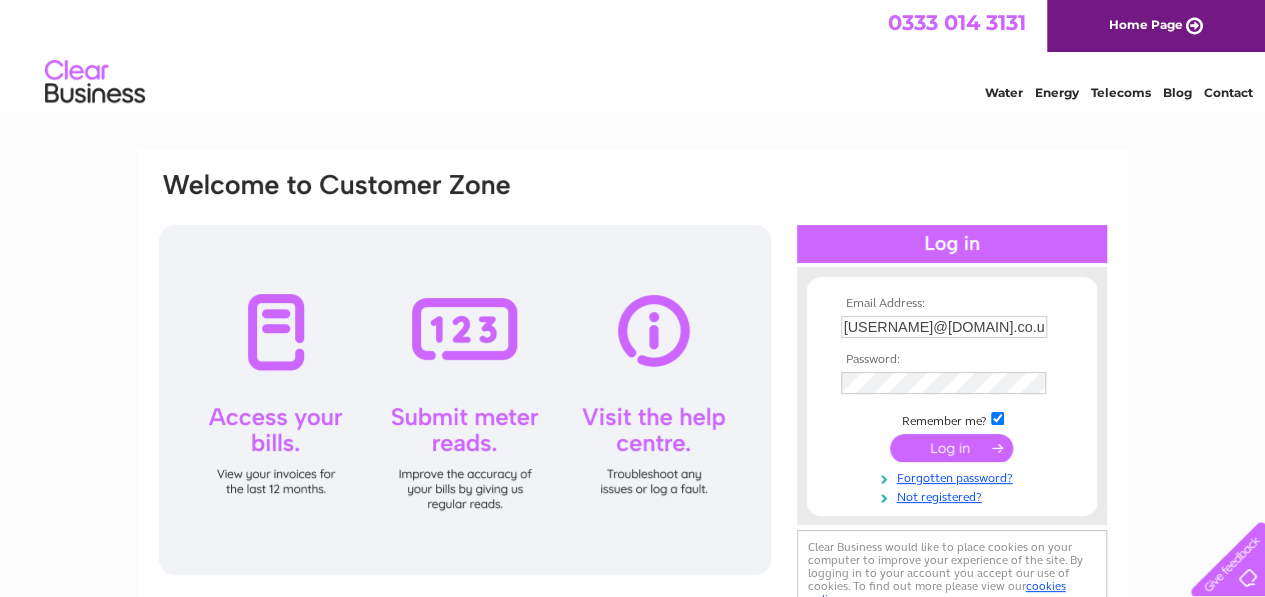 click at bounding box center (951, 448) 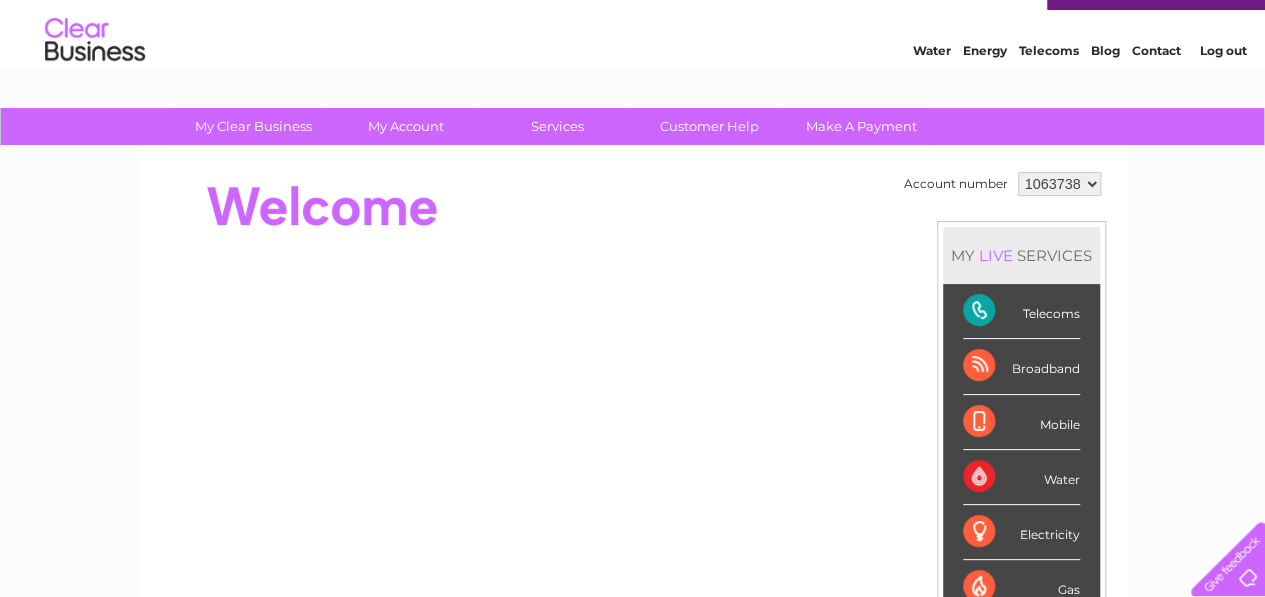 scroll, scrollTop: 0, scrollLeft: 0, axis: both 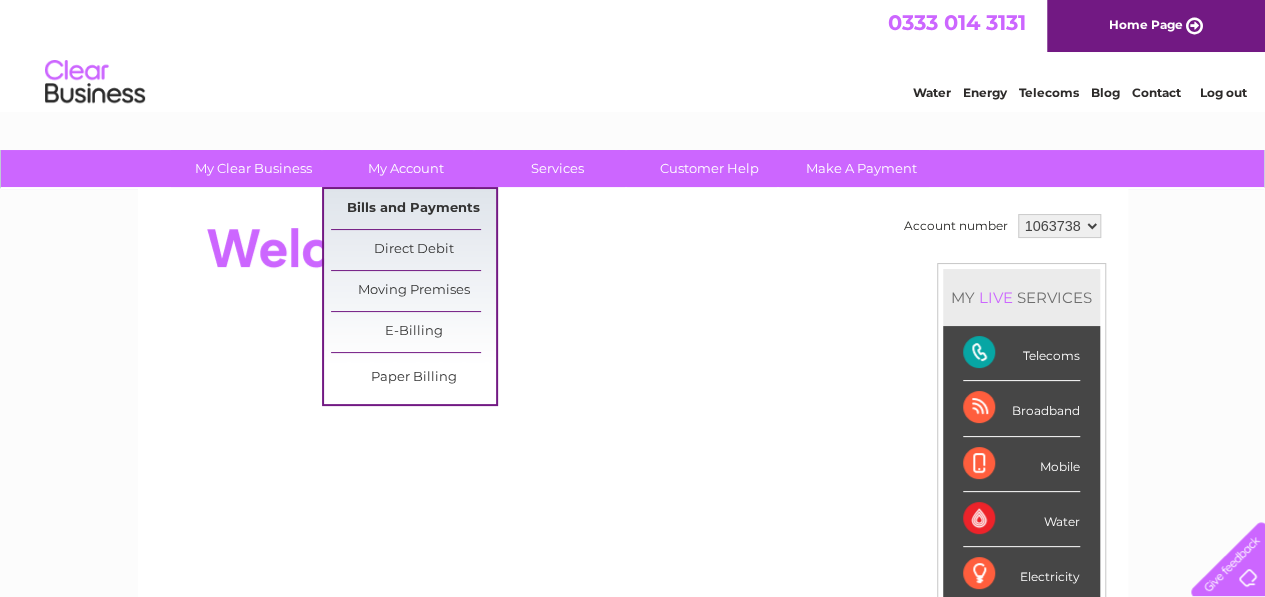 click on "Bills and Payments" at bounding box center [413, 209] 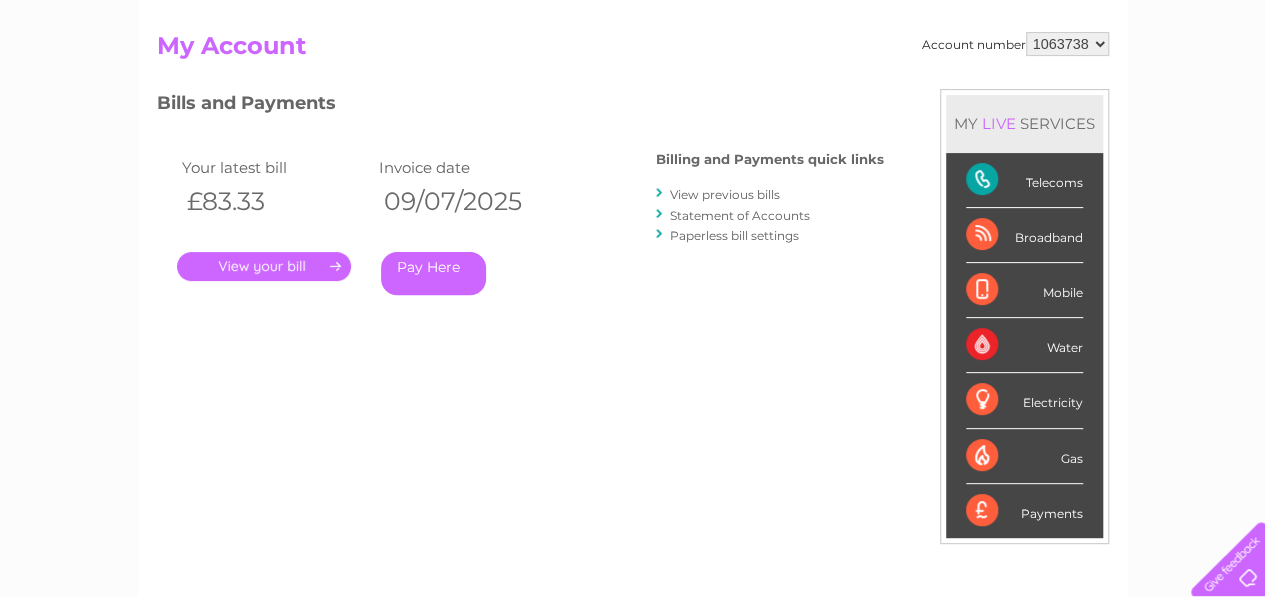 scroll, scrollTop: 200, scrollLeft: 0, axis: vertical 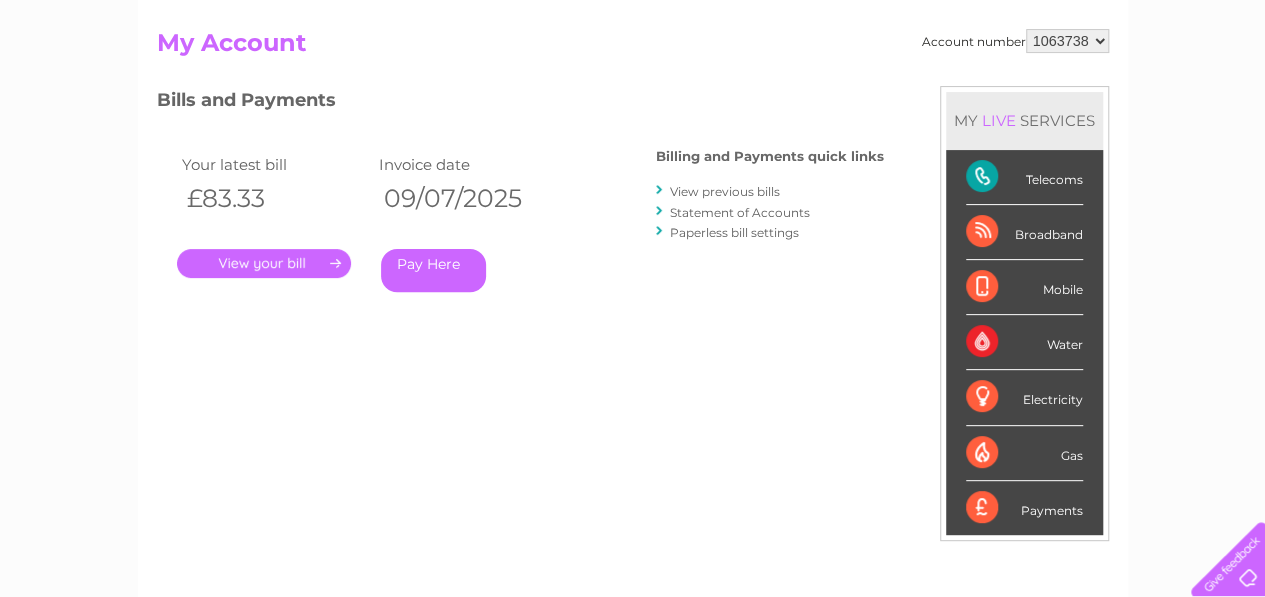 click on "View previous bills" at bounding box center [725, 191] 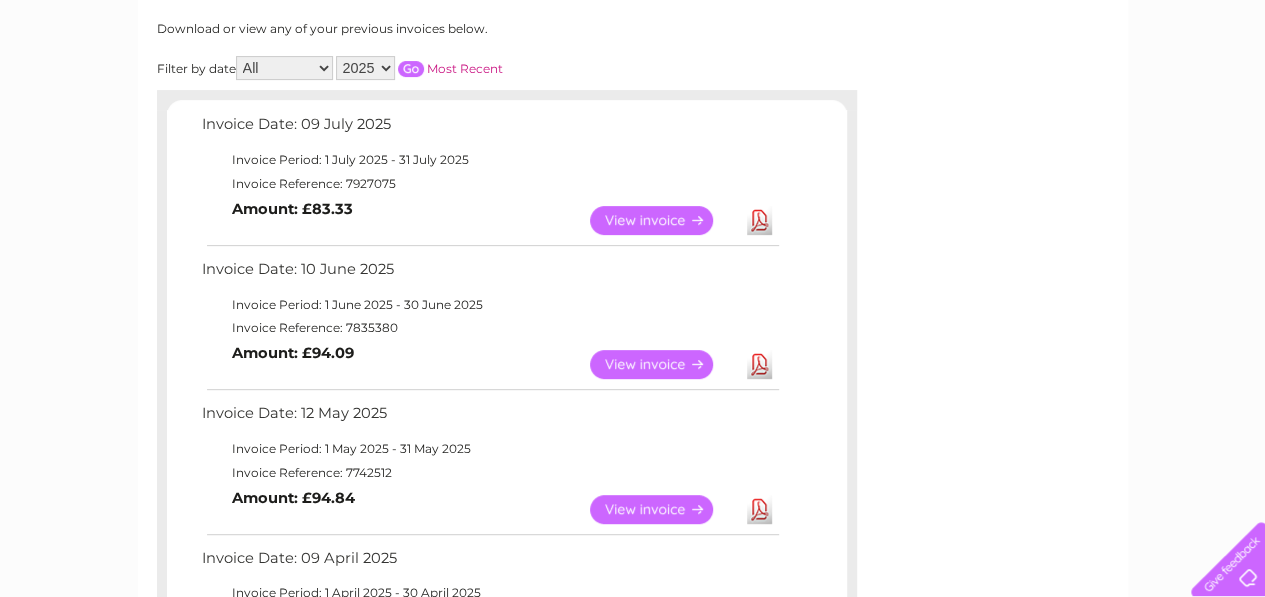 scroll, scrollTop: 400, scrollLeft: 0, axis: vertical 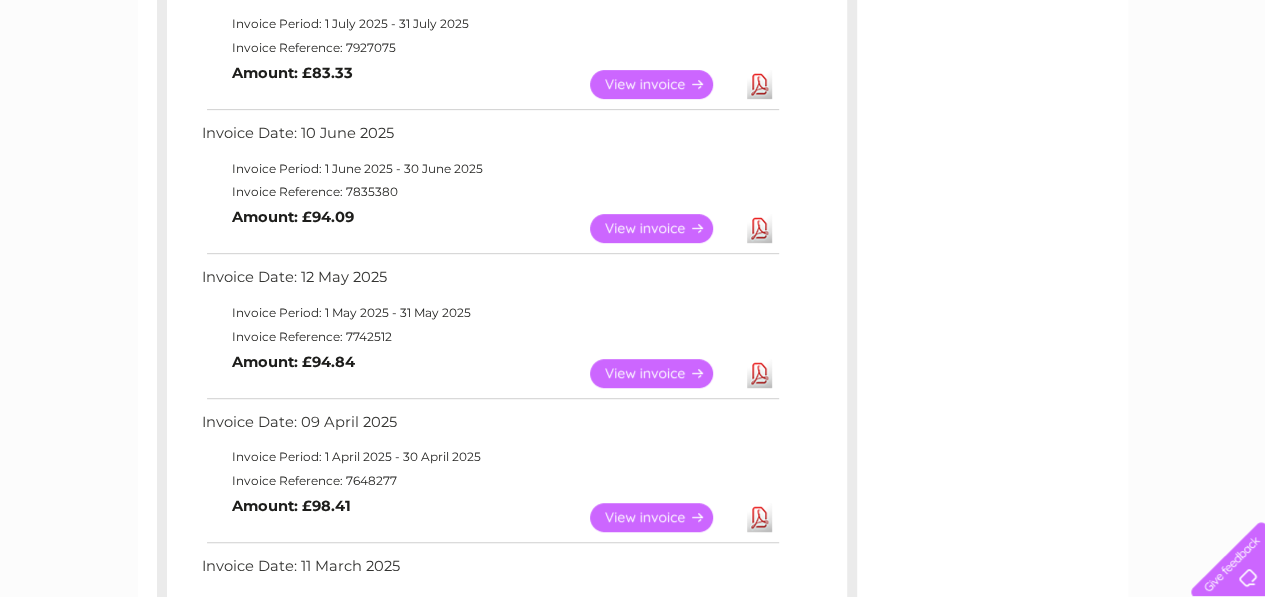 click on "View" at bounding box center [663, 228] 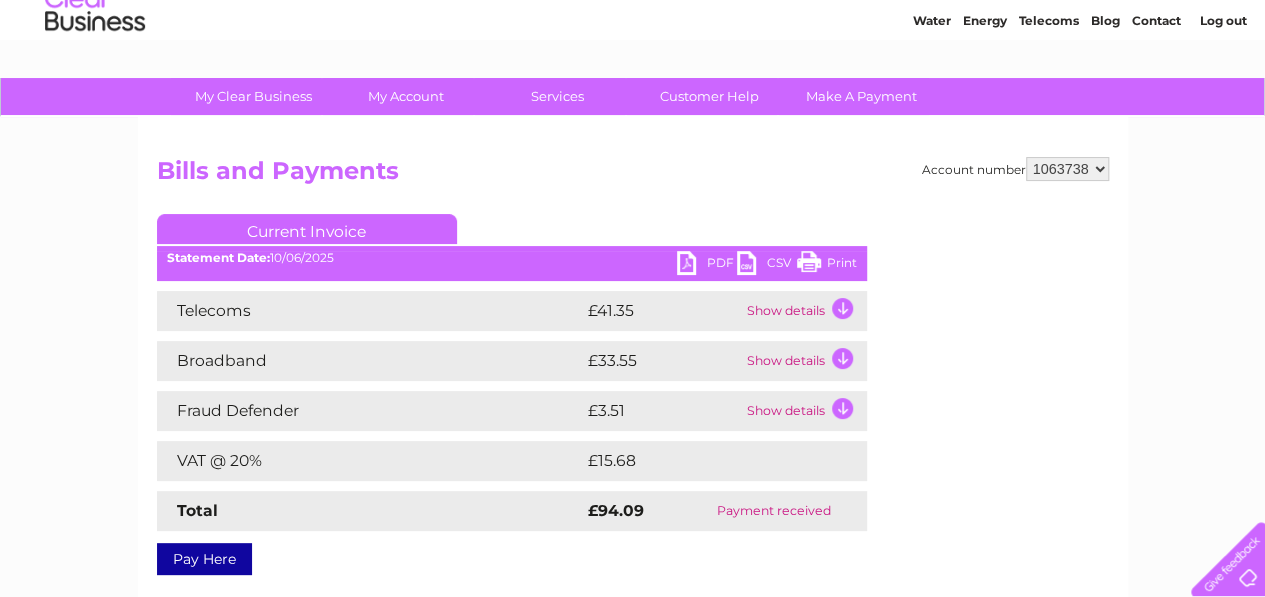 scroll, scrollTop: 200, scrollLeft: 0, axis: vertical 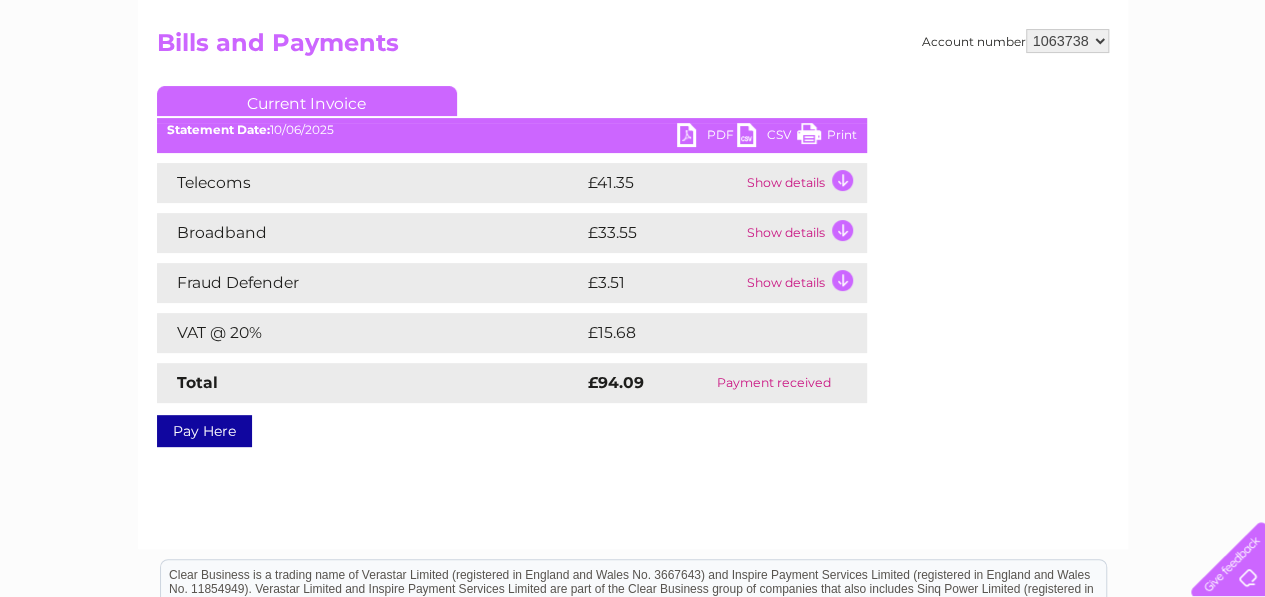 click on "PDF" at bounding box center [707, 137] 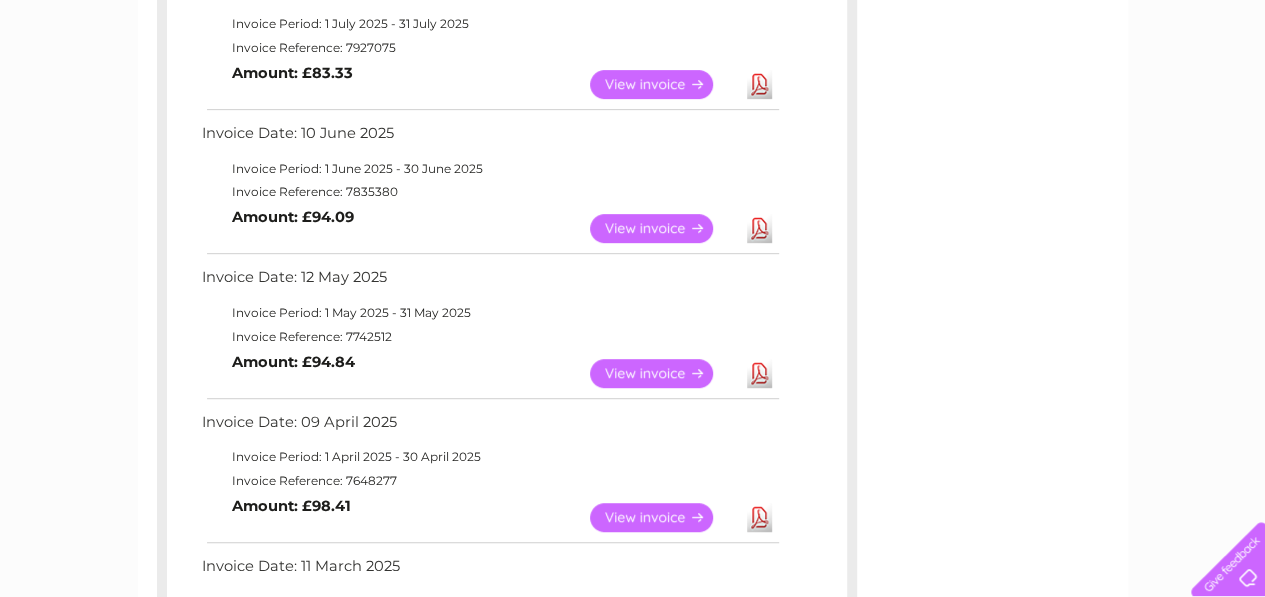 scroll, scrollTop: 0, scrollLeft: 0, axis: both 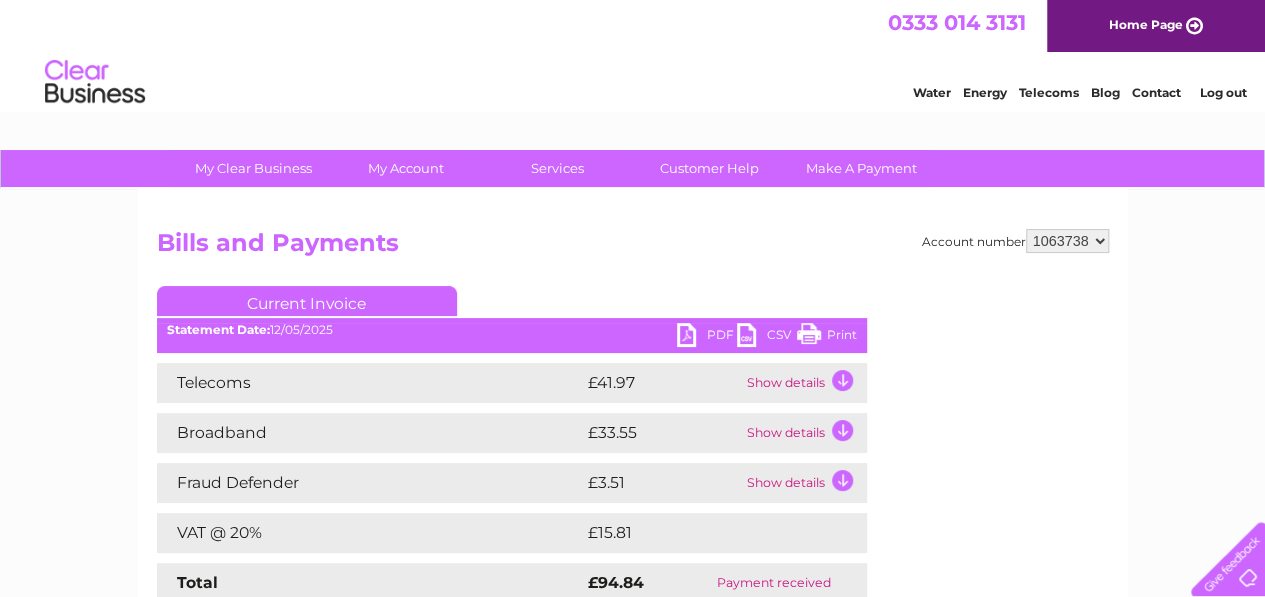 click on "PDF" at bounding box center (707, 337) 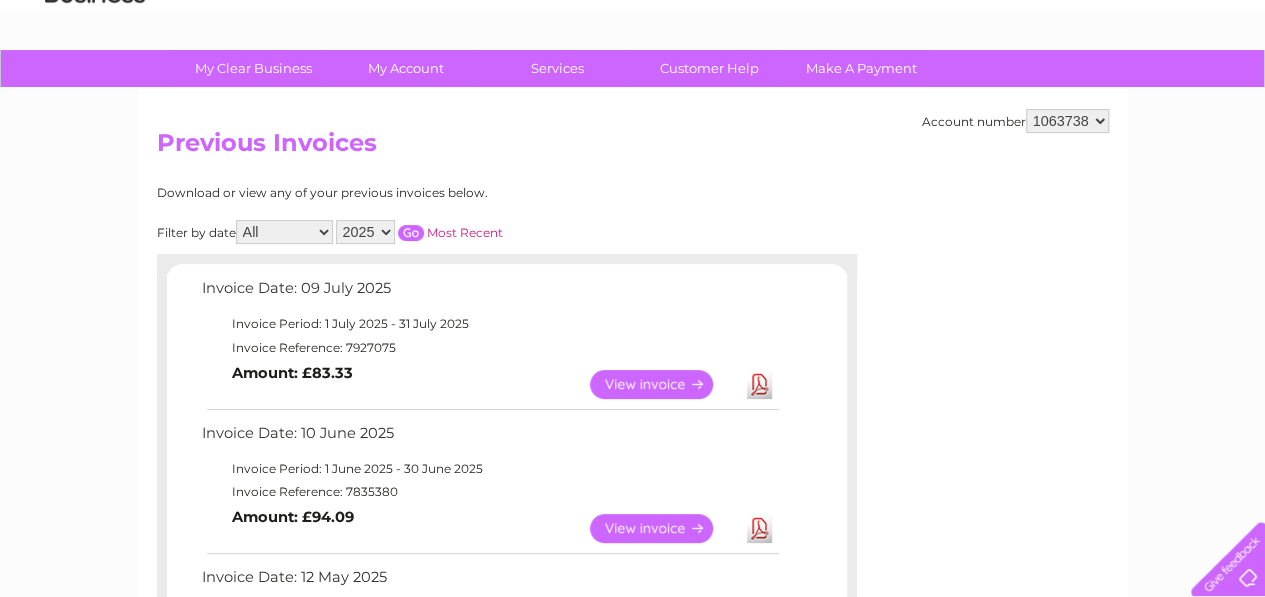 scroll, scrollTop: 200, scrollLeft: 0, axis: vertical 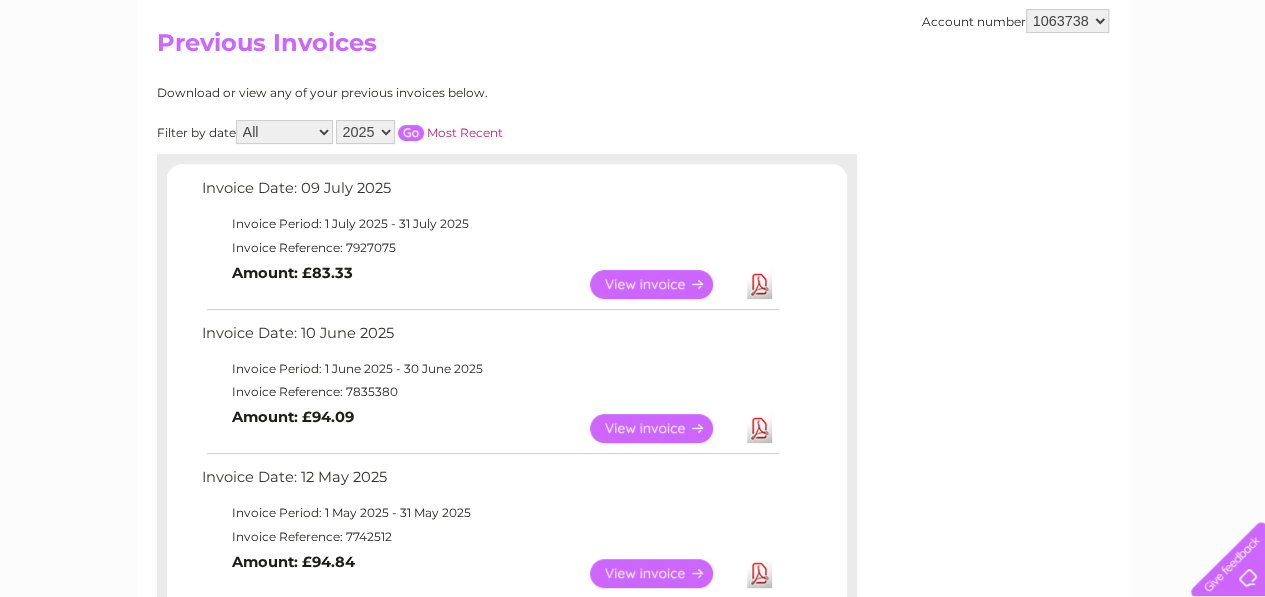 click on "Download" at bounding box center [759, 284] 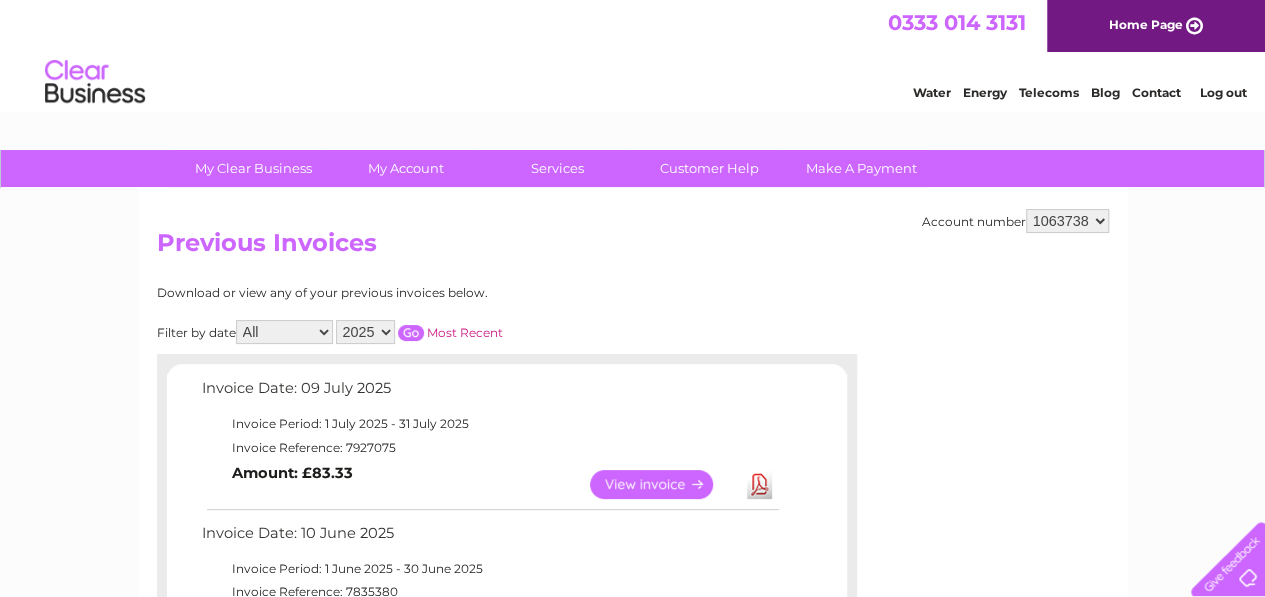 click on "Log out" at bounding box center [1222, 92] 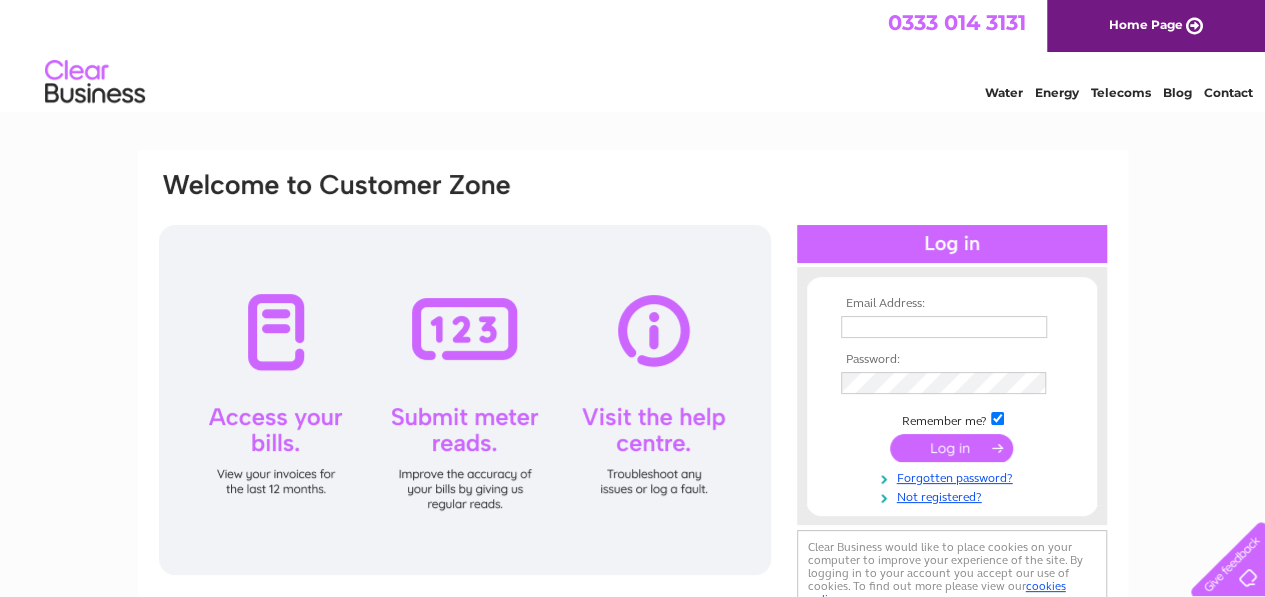scroll, scrollTop: 0, scrollLeft: 0, axis: both 